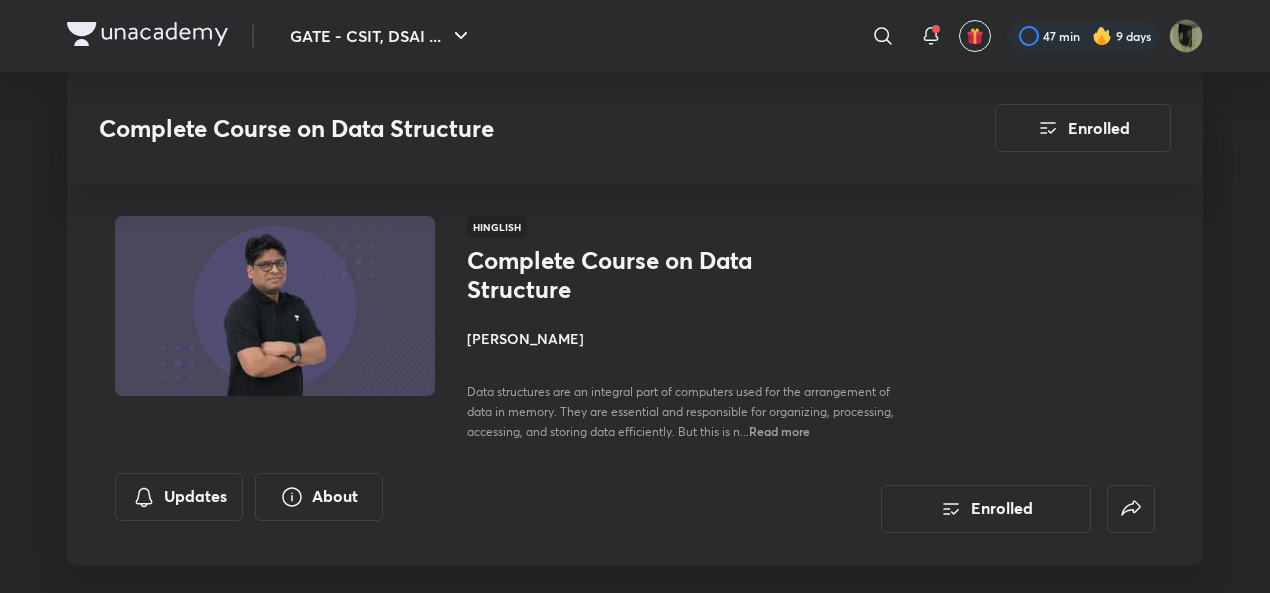 scroll, scrollTop: 5985, scrollLeft: 0, axis: vertical 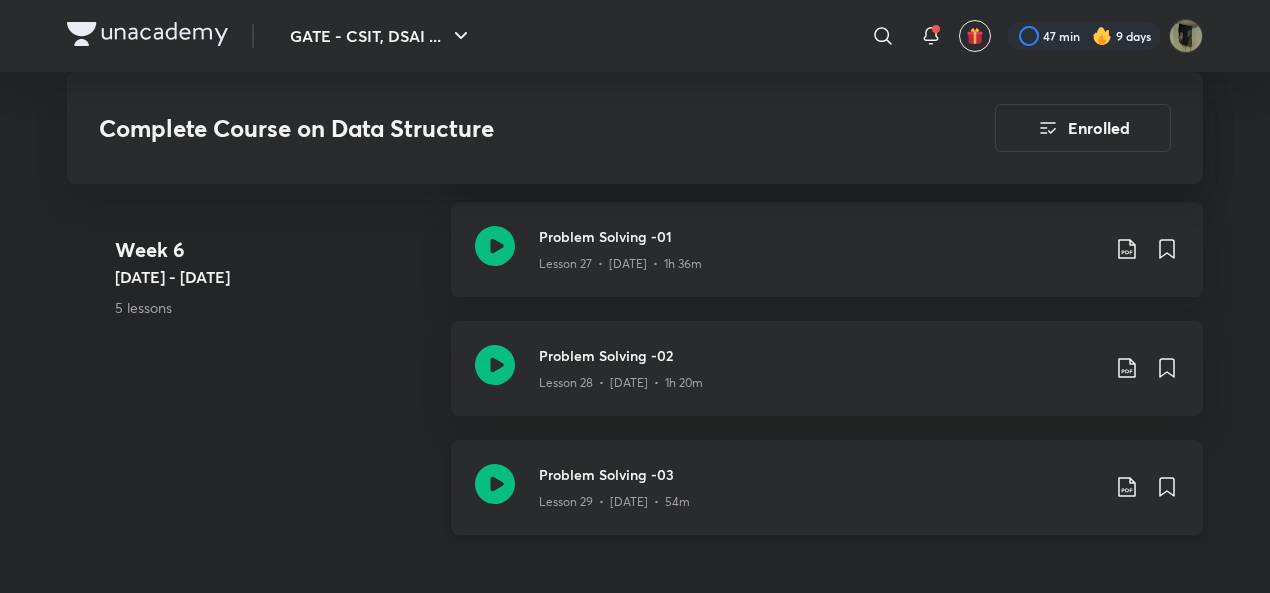 click on "Problem Solving -03" at bounding box center (819, 474) 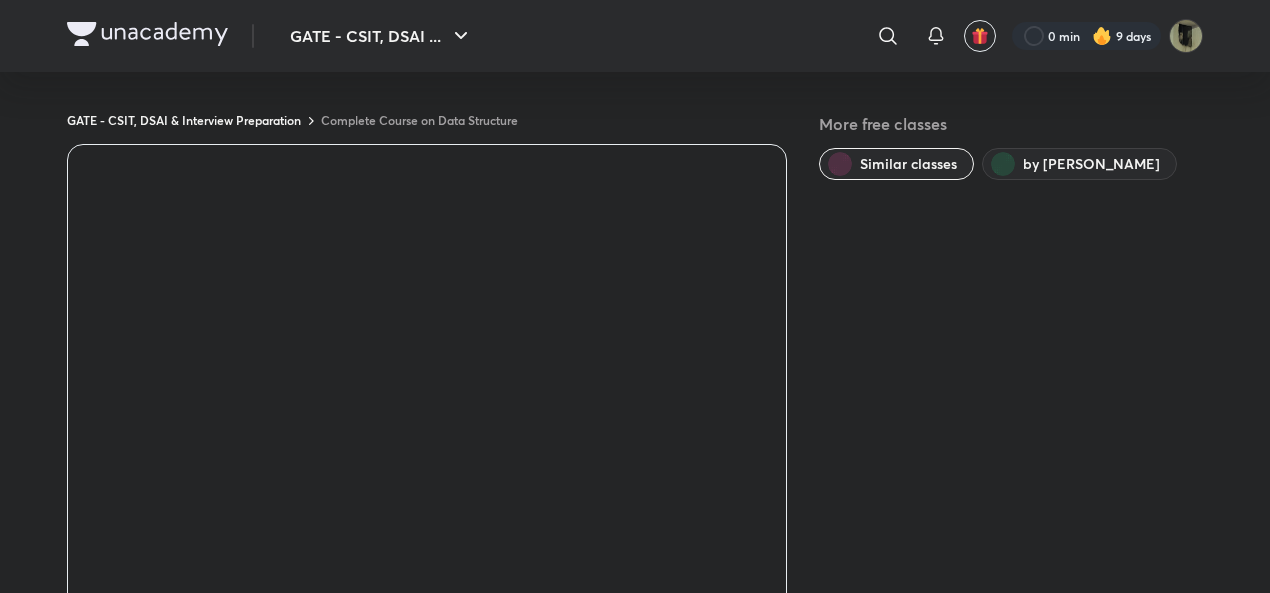 scroll, scrollTop: 1344, scrollLeft: 0, axis: vertical 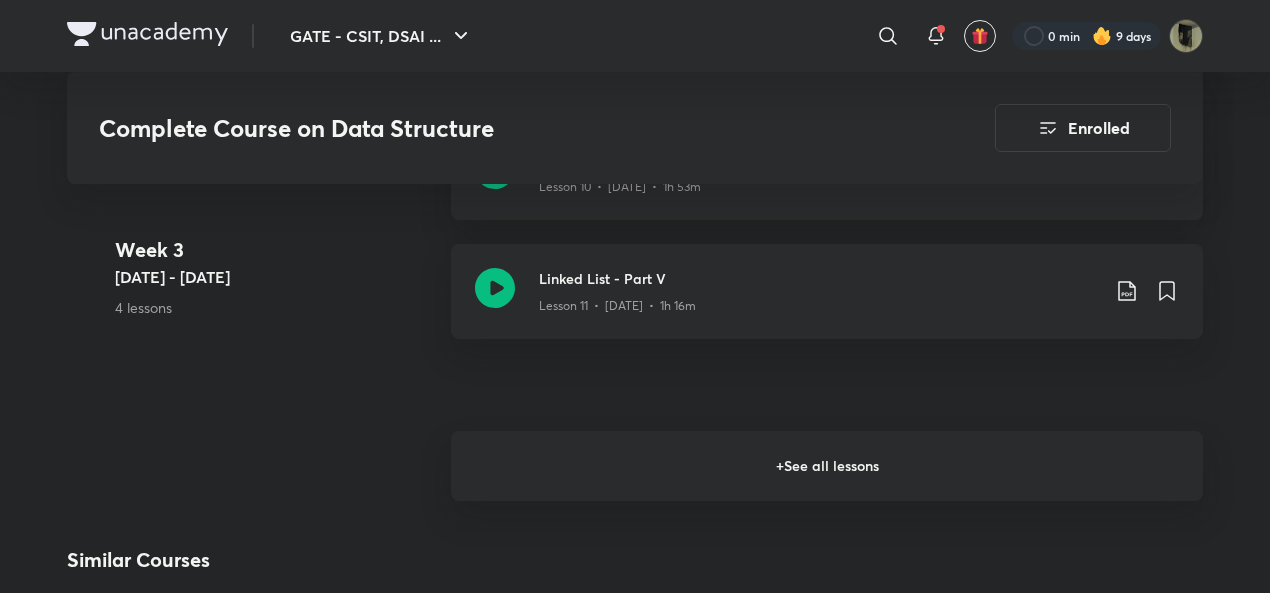 click on "+  See all lessons" at bounding box center (827, 466) 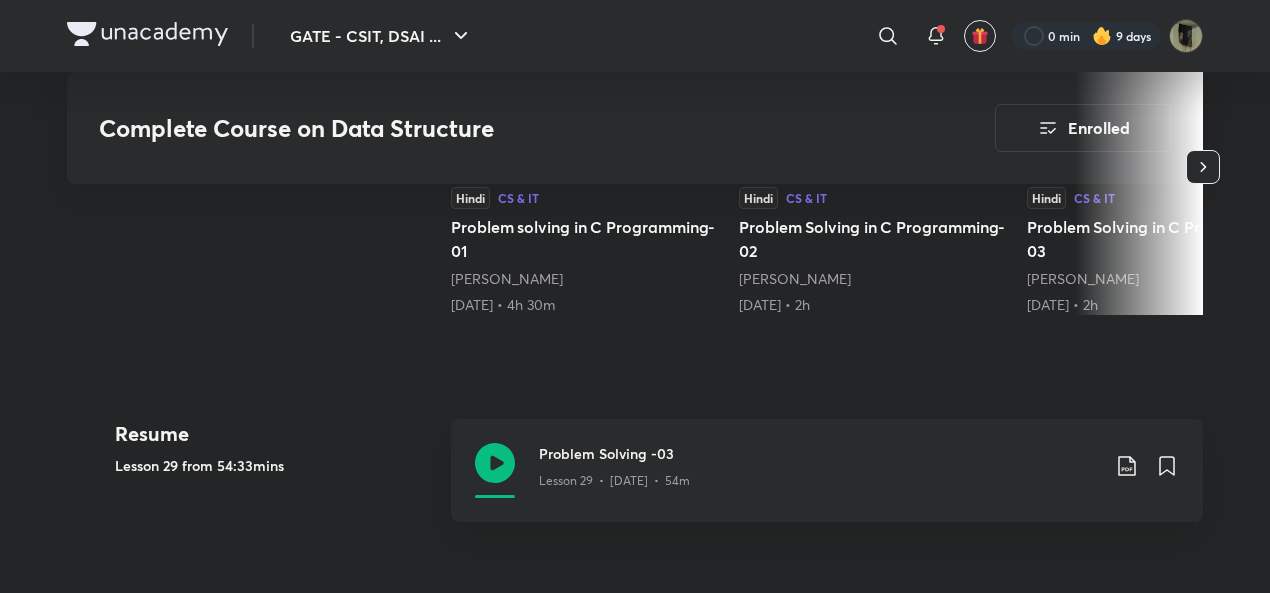 scroll, scrollTop: 729, scrollLeft: 0, axis: vertical 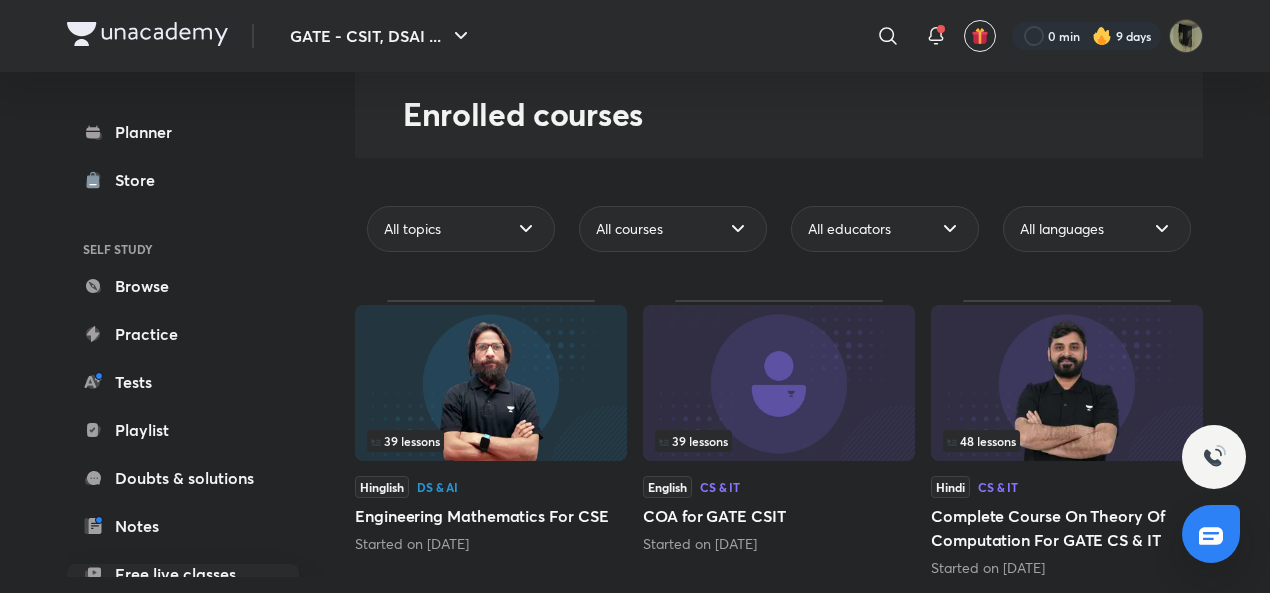 click on "48   lessons" at bounding box center (1067, 441) 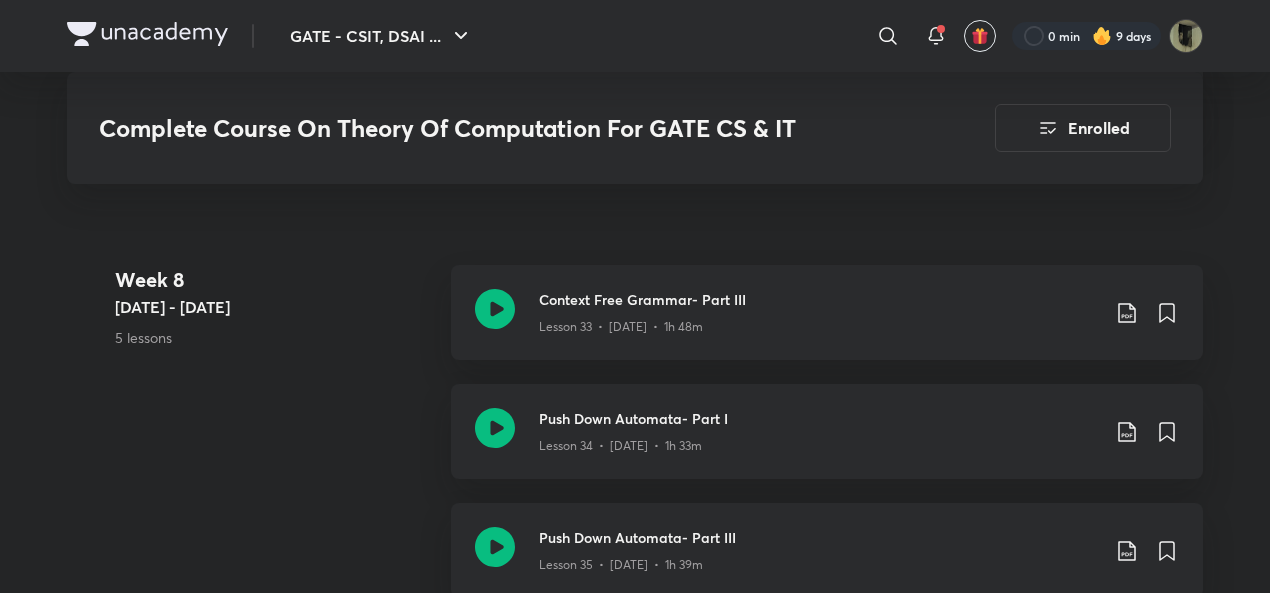 scroll, scrollTop: 5526, scrollLeft: 0, axis: vertical 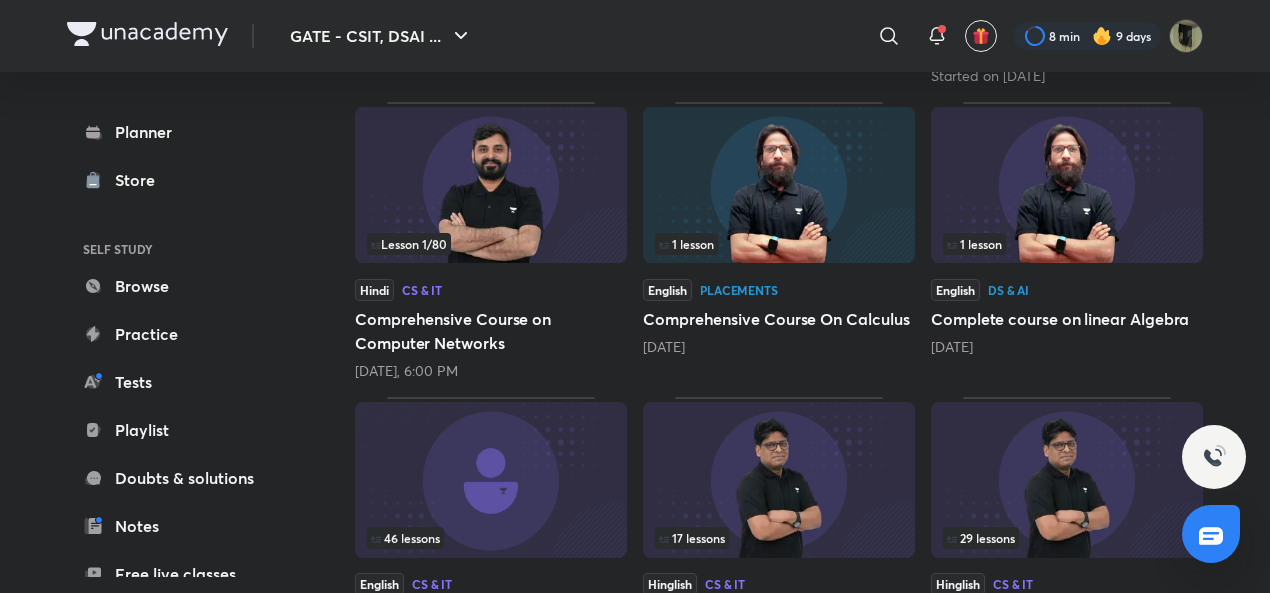 click at bounding box center (491, 185) 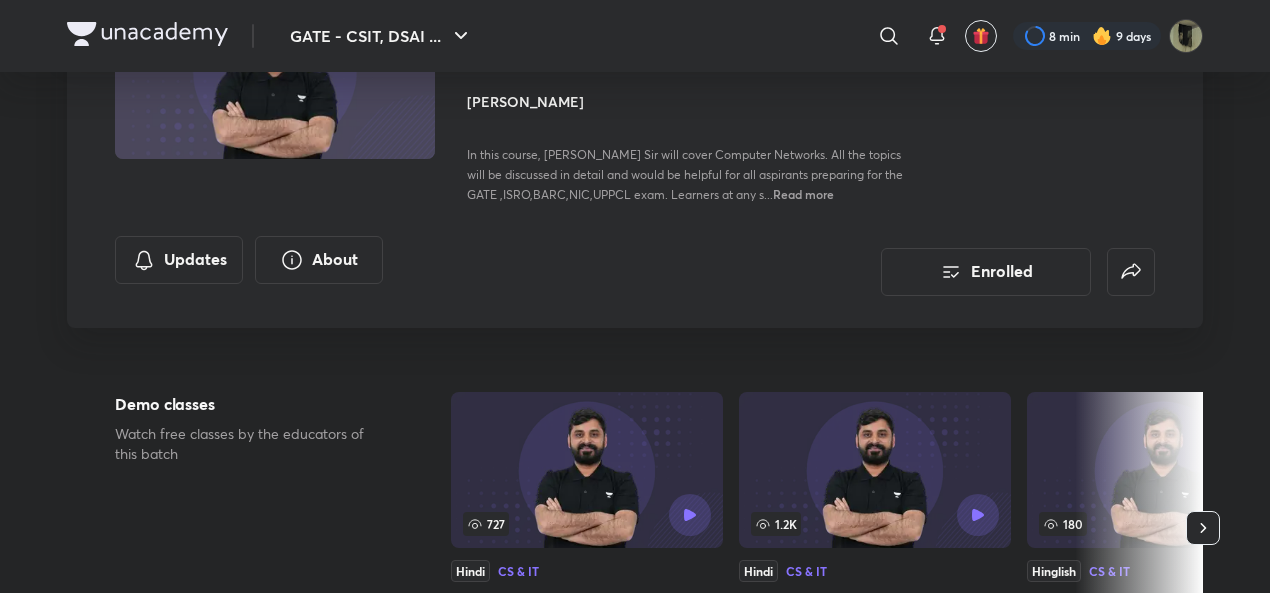 scroll, scrollTop: 0, scrollLeft: 0, axis: both 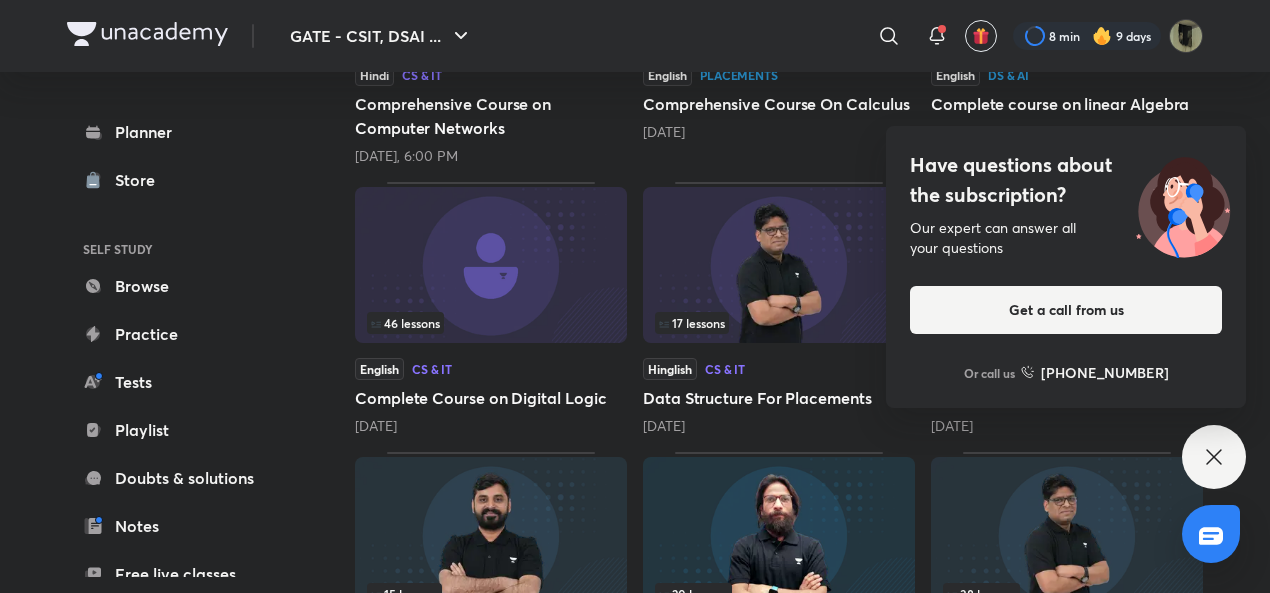 click 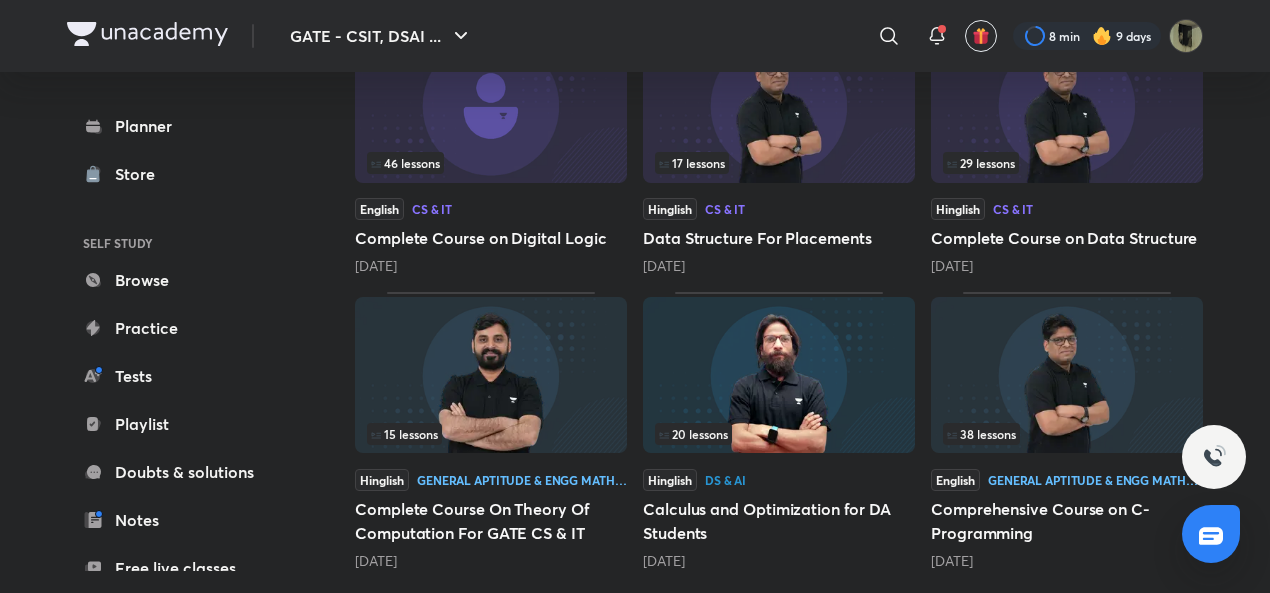 scroll, scrollTop: 962, scrollLeft: 0, axis: vertical 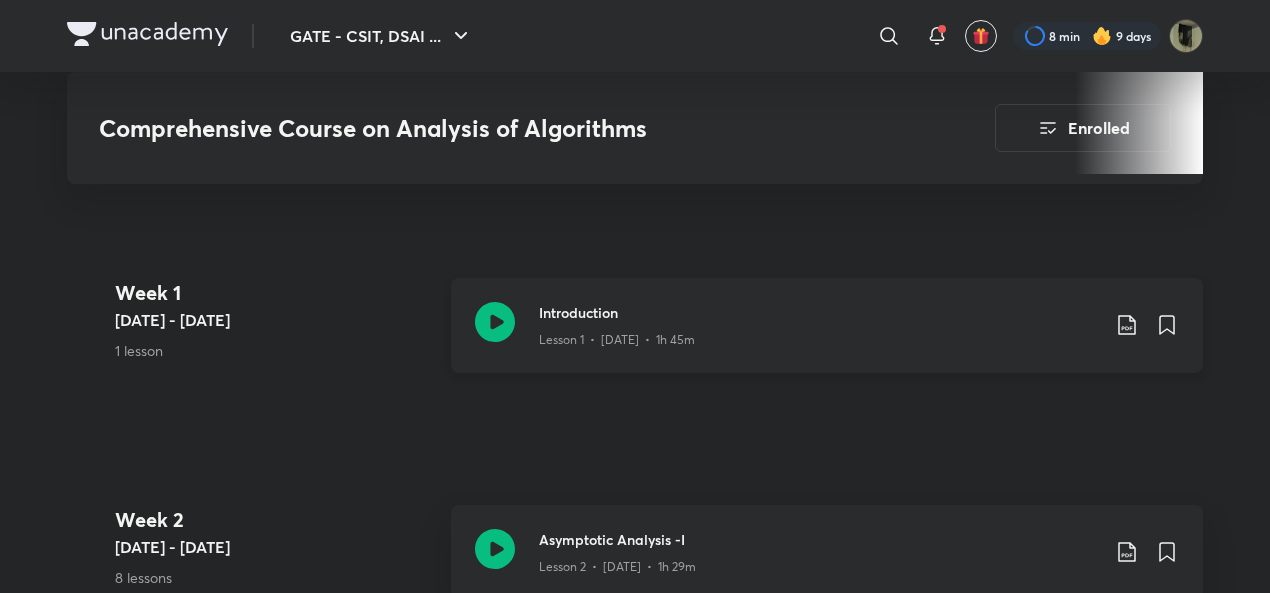 click 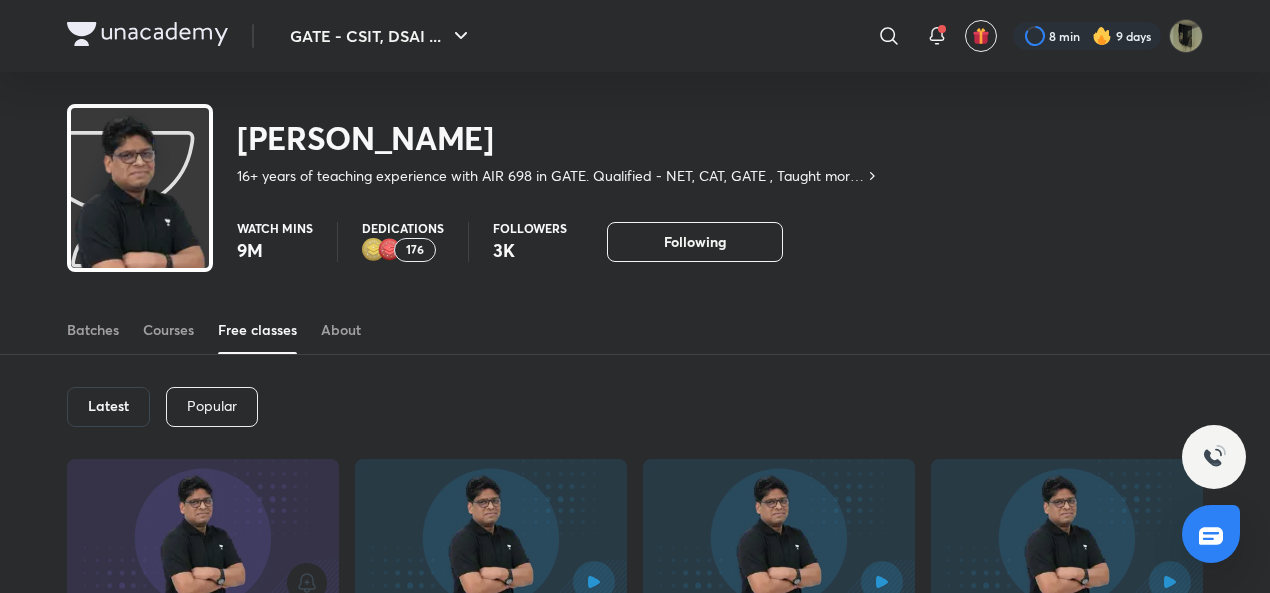 scroll, scrollTop: 0, scrollLeft: 0, axis: both 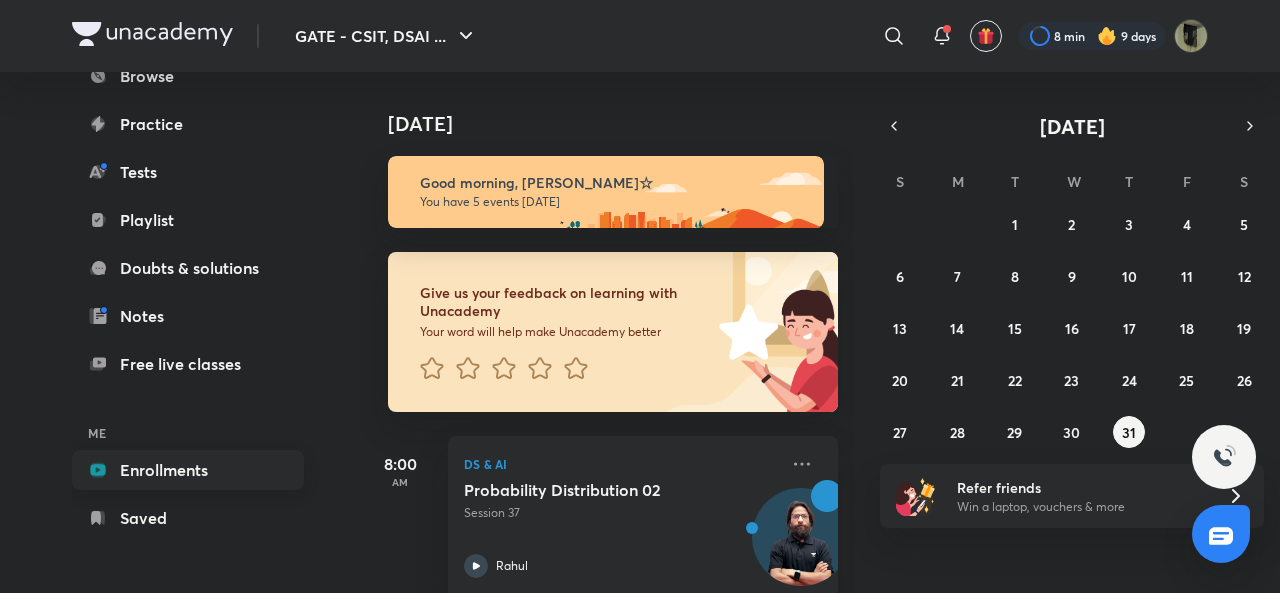 click on "Enrollments" at bounding box center (188, 470) 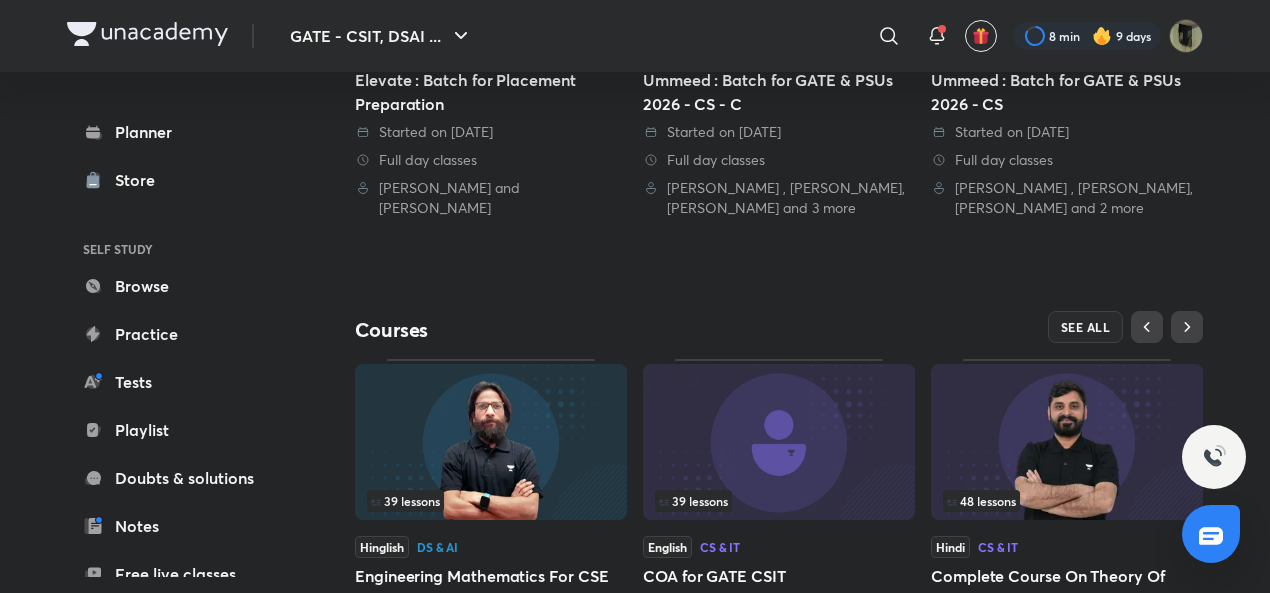 scroll, scrollTop: 669, scrollLeft: 0, axis: vertical 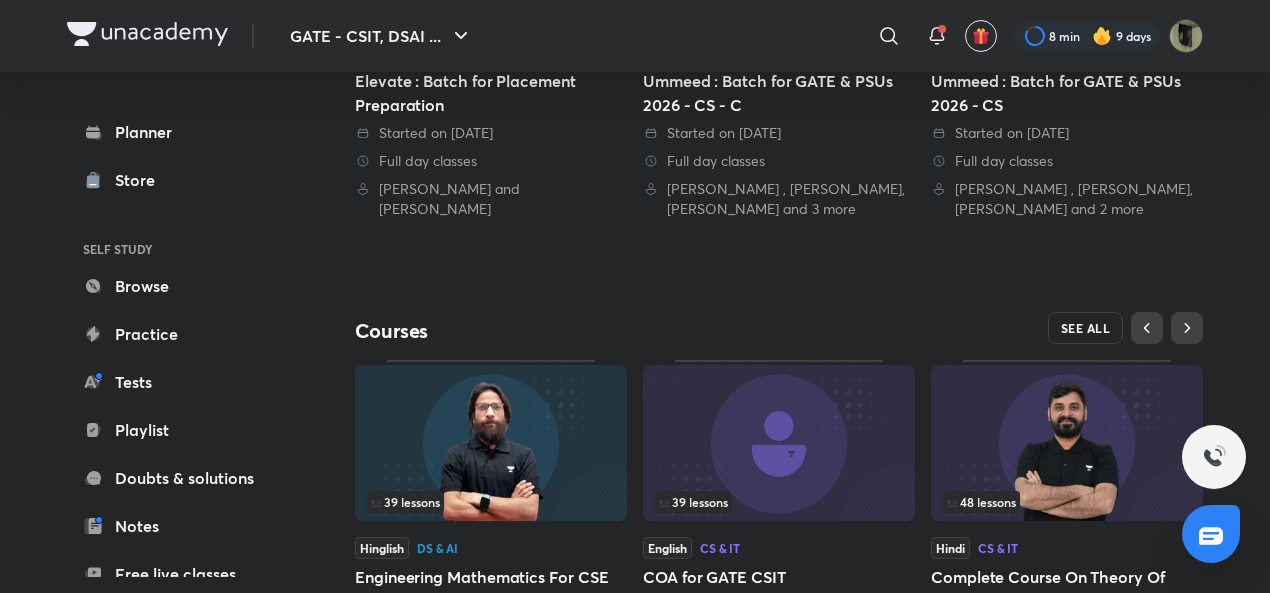 click on "SEE ALL" at bounding box center [1086, 328] 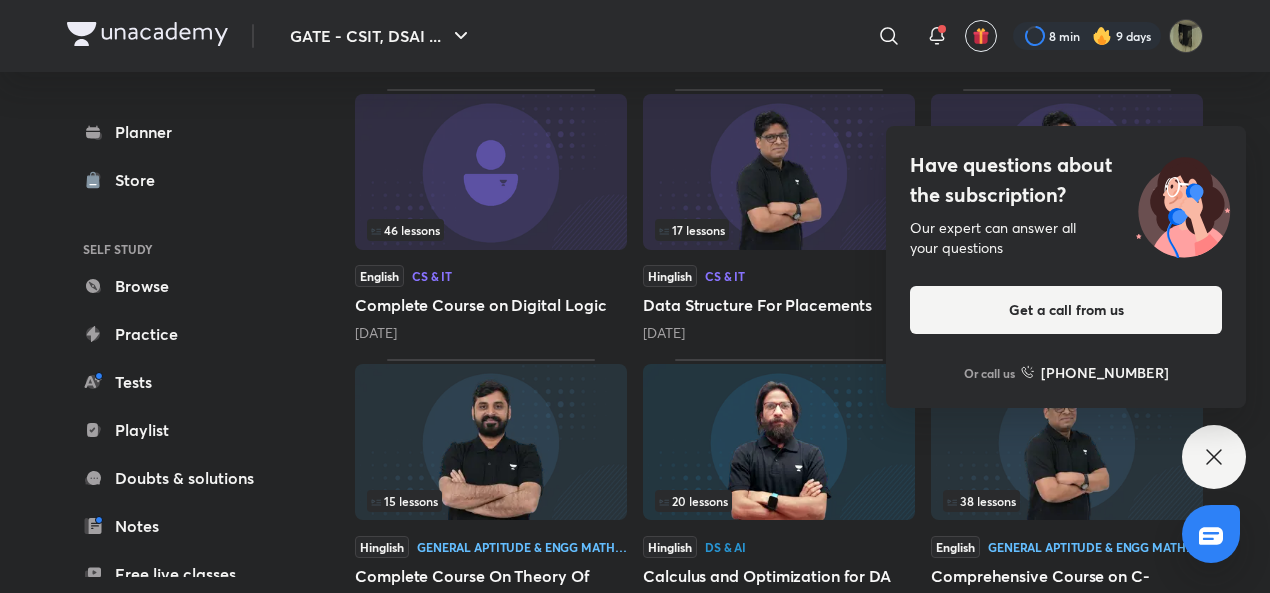 scroll, scrollTop: 962, scrollLeft: 0, axis: vertical 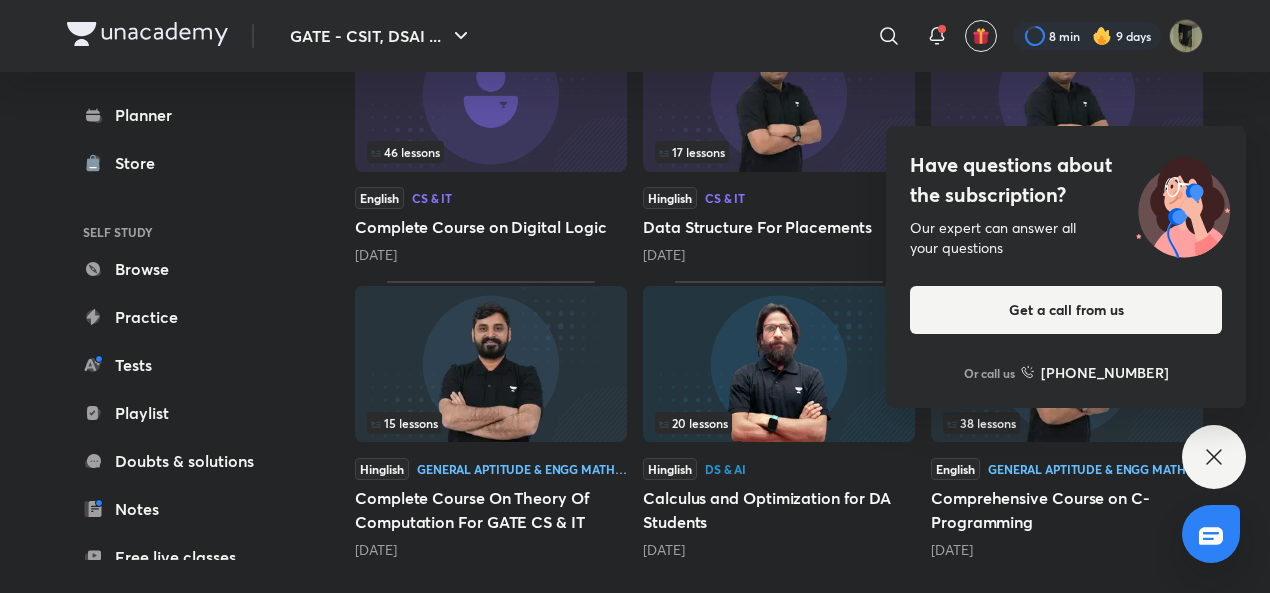 click 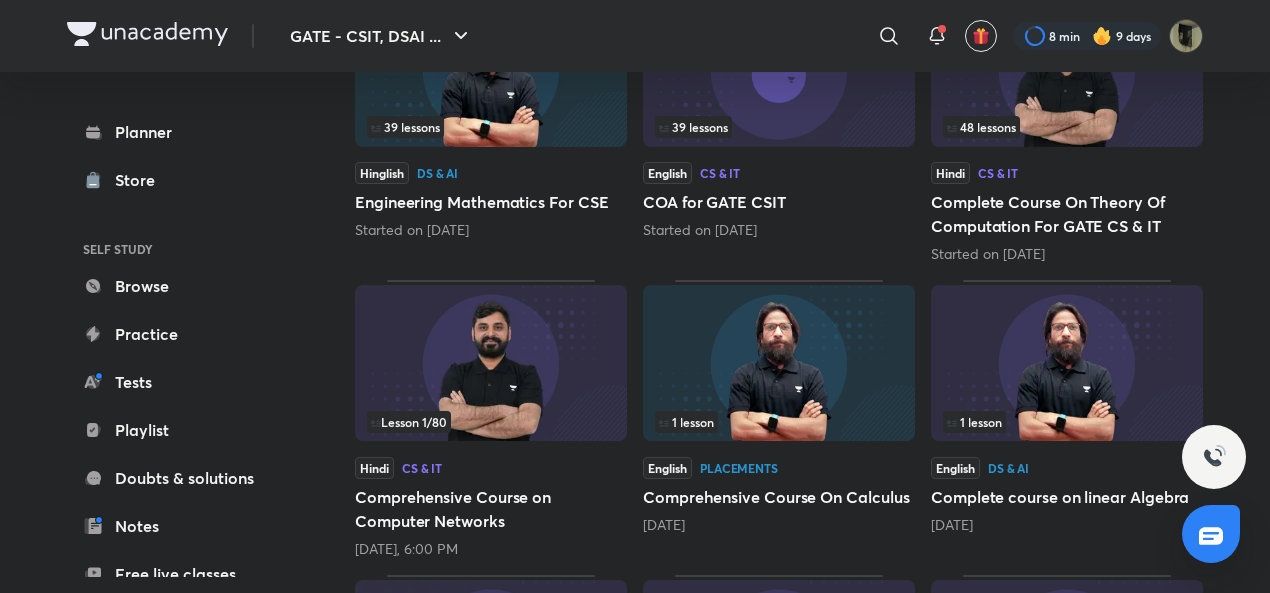 scroll, scrollTop: 346, scrollLeft: 0, axis: vertical 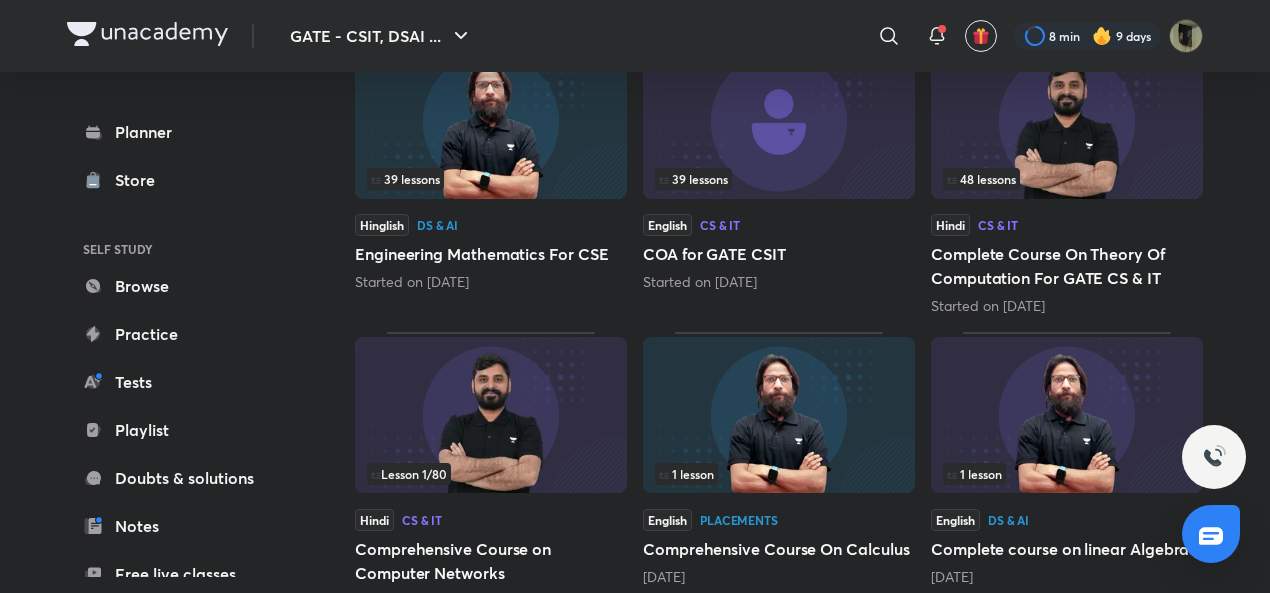 click on "Started on [DATE]" at bounding box center (779, 282) 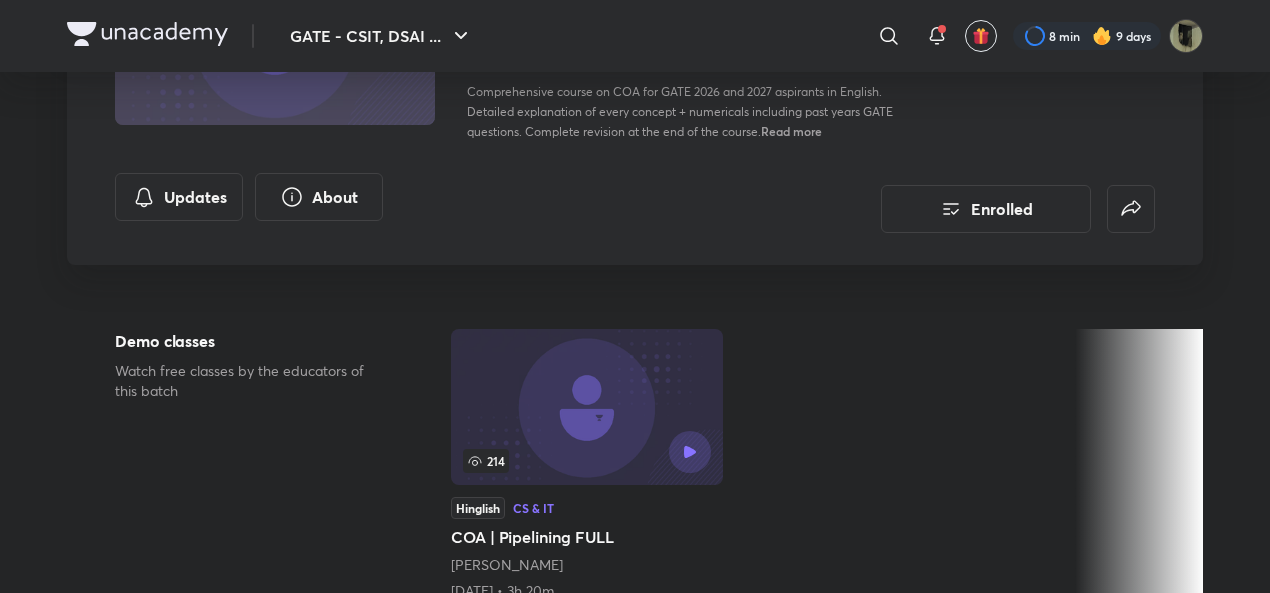 scroll, scrollTop: 320, scrollLeft: 0, axis: vertical 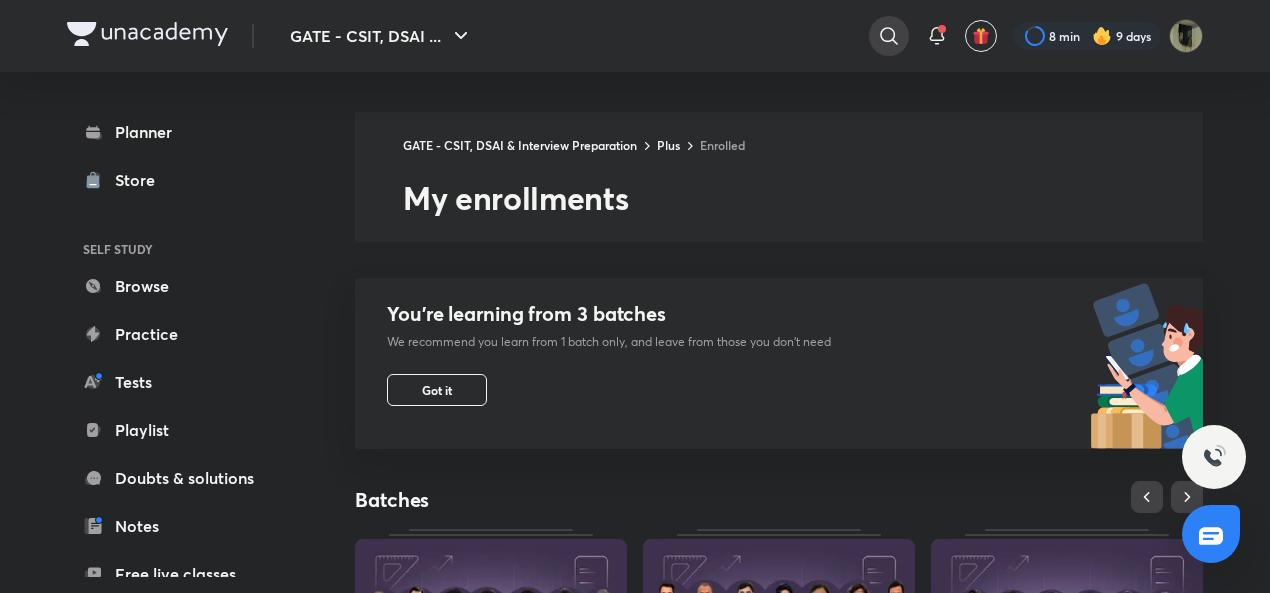 click 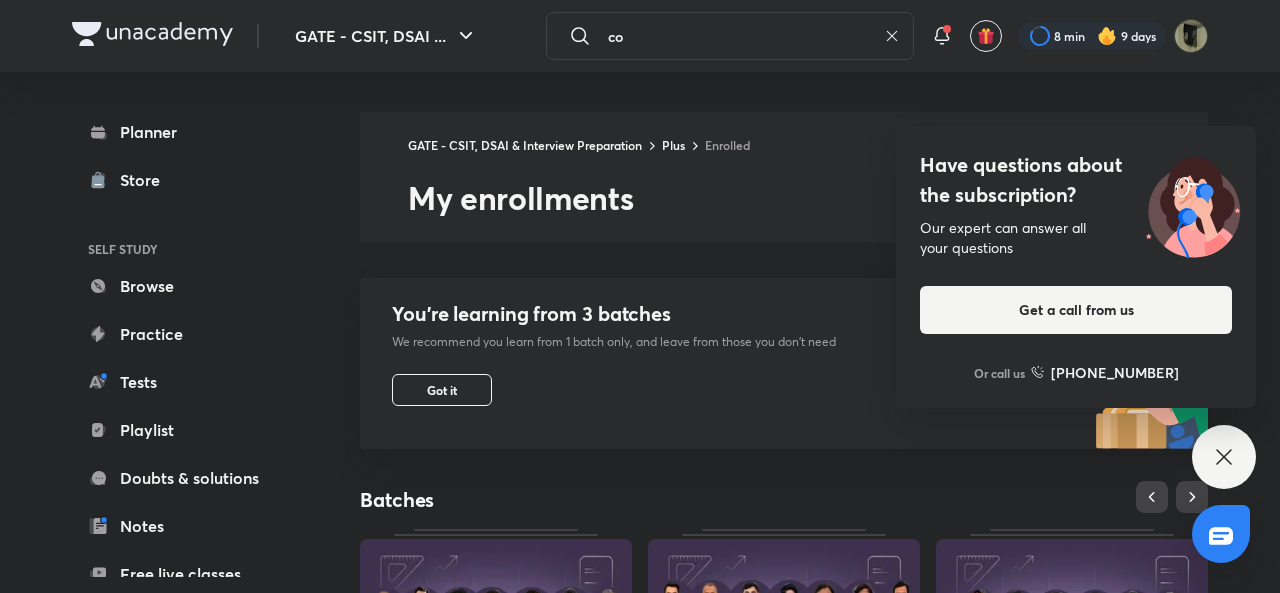 type on "c" 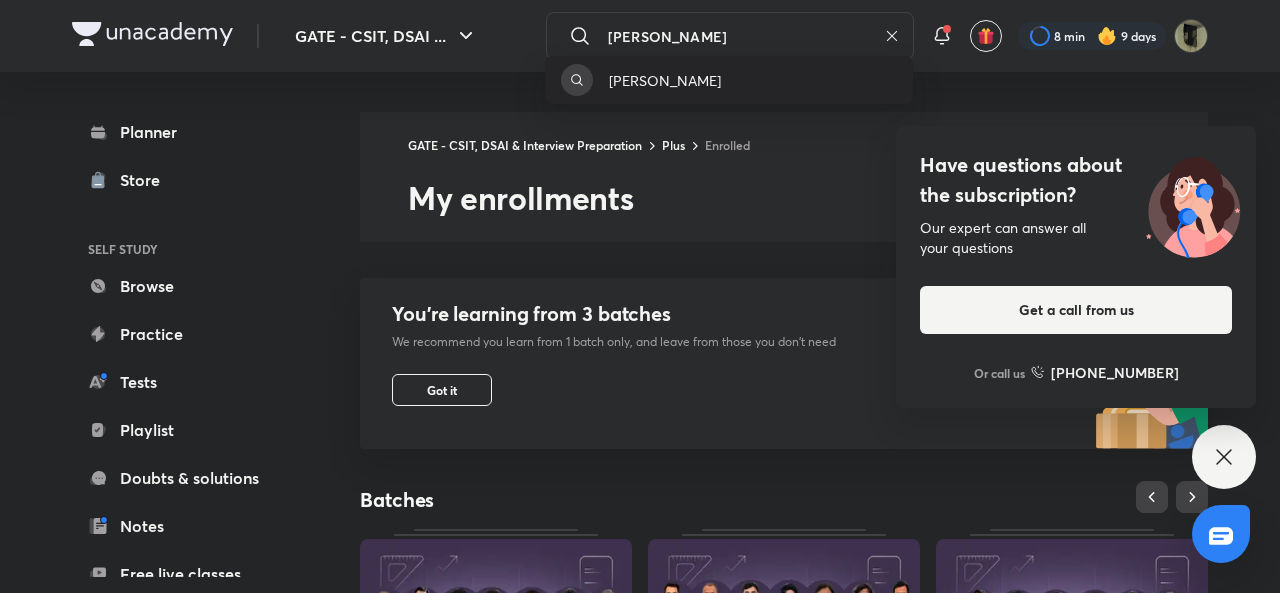 type on "[PERSON_NAME]" 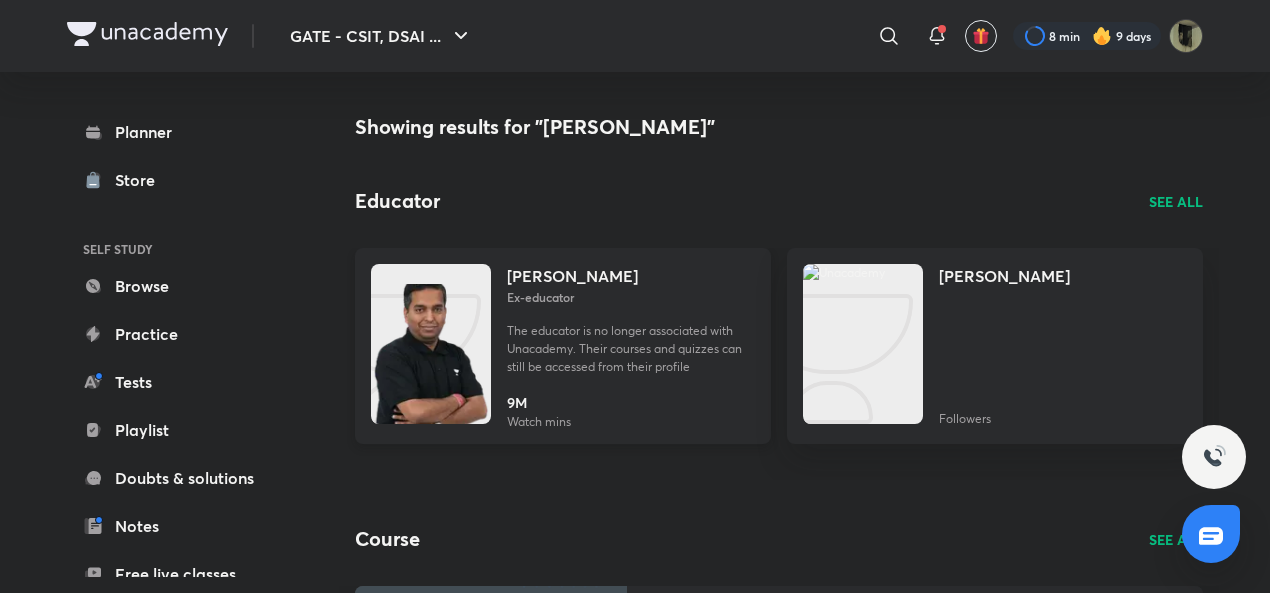click on "The educator is no longer associated with Unacademy. Their courses and quizzes can still be accessed from their profile" at bounding box center [631, 349] 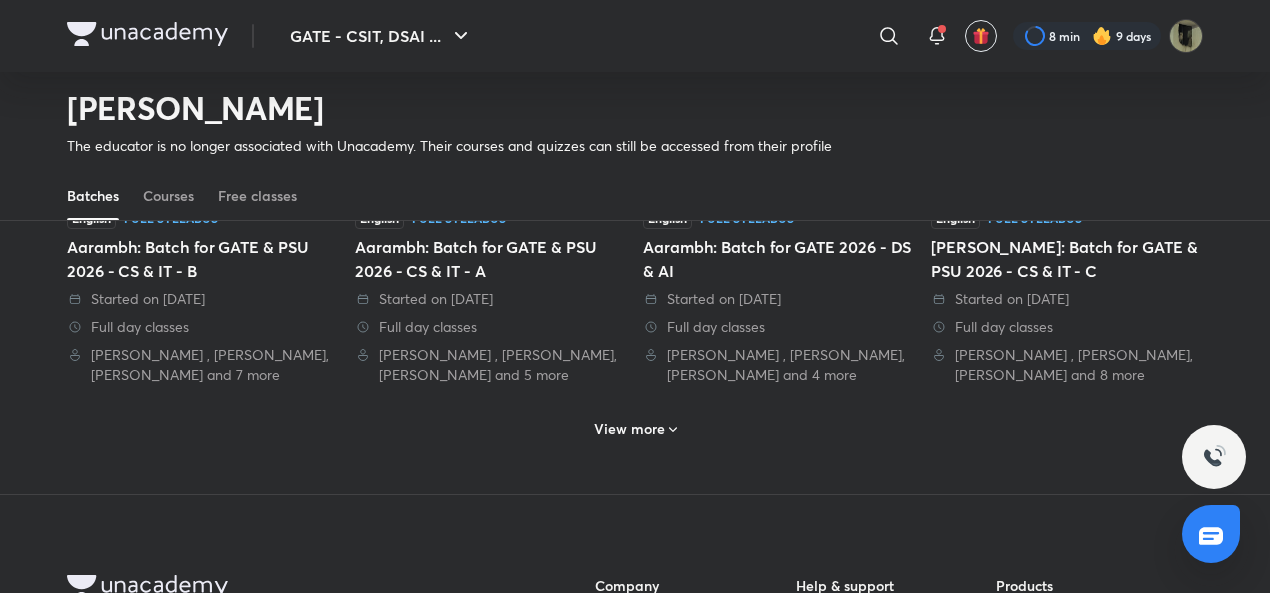 scroll, scrollTop: 1062, scrollLeft: 0, axis: vertical 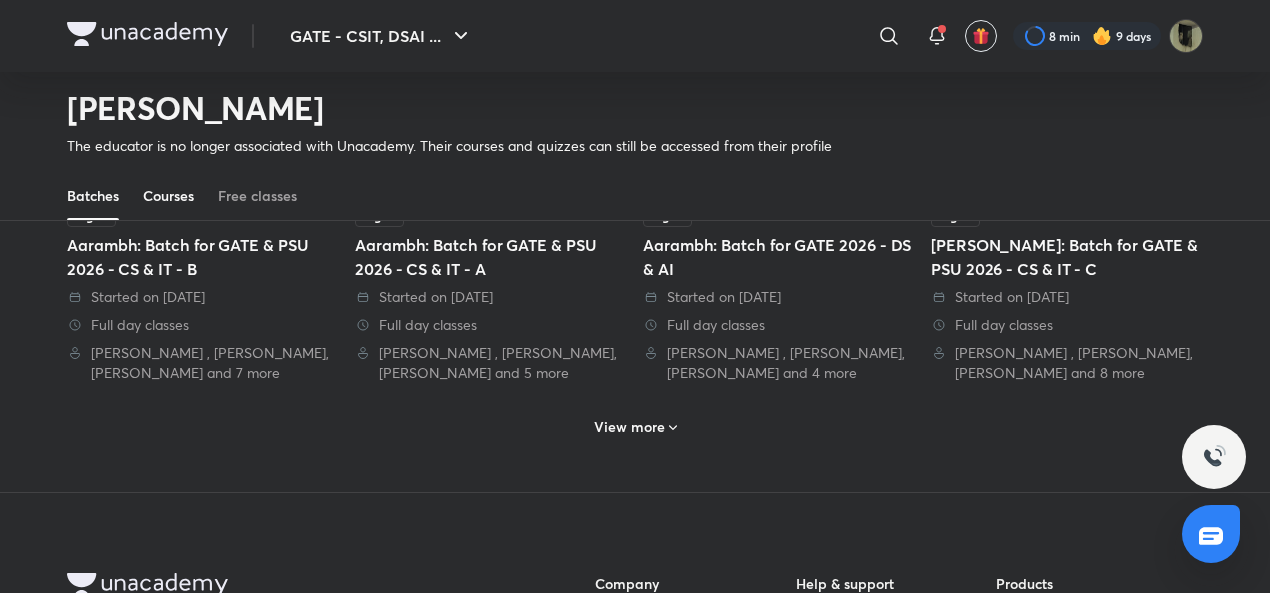 click on "Courses" at bounding box center [168, 196] 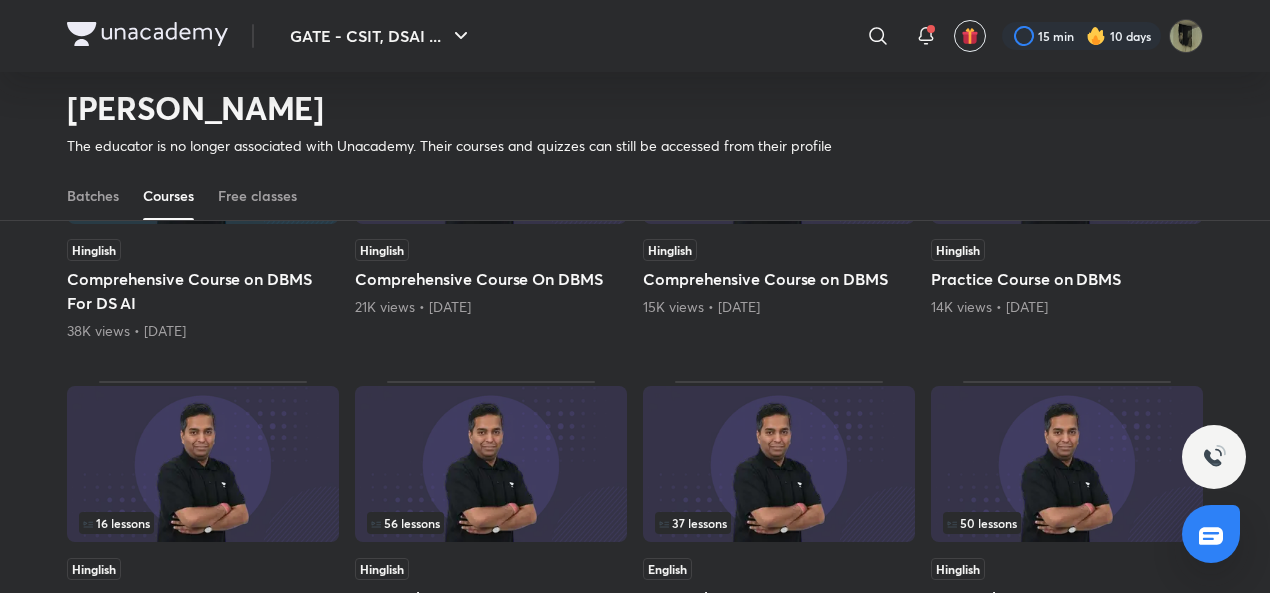 scroll, scrollTop: 192, scrollLeft: 0, axis: vertical 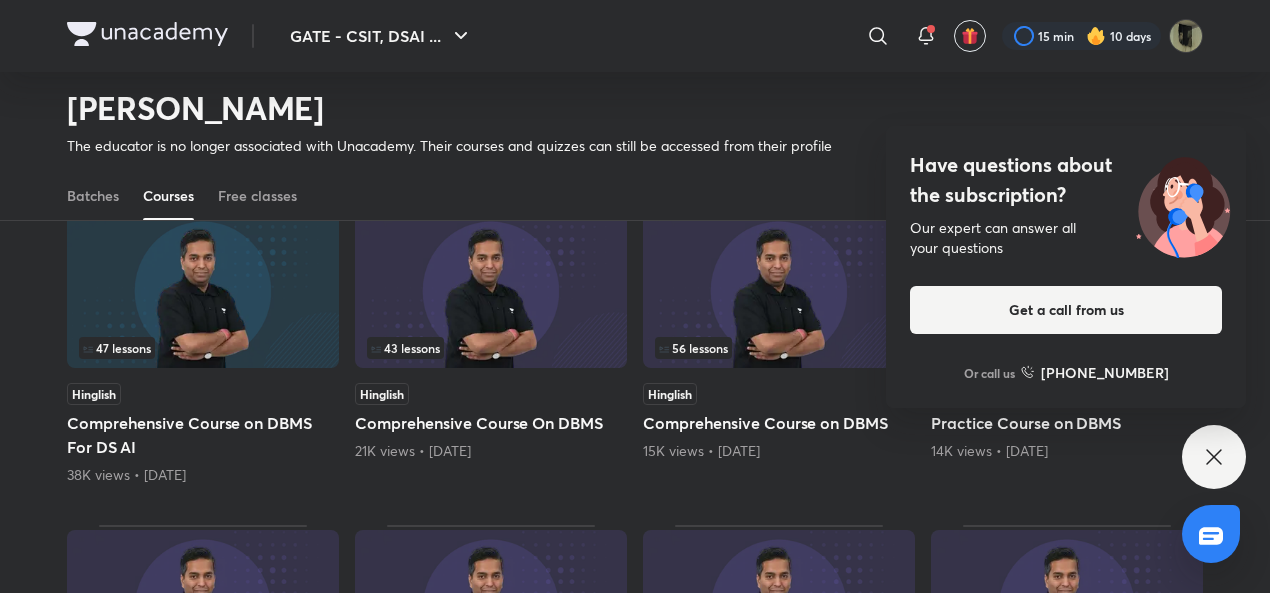 click on "Have questions about the subscription? Our expert can answer all your questions Get a call from us Or call us [PHONE_NUMBER]" at bounding box center [1214, 457] 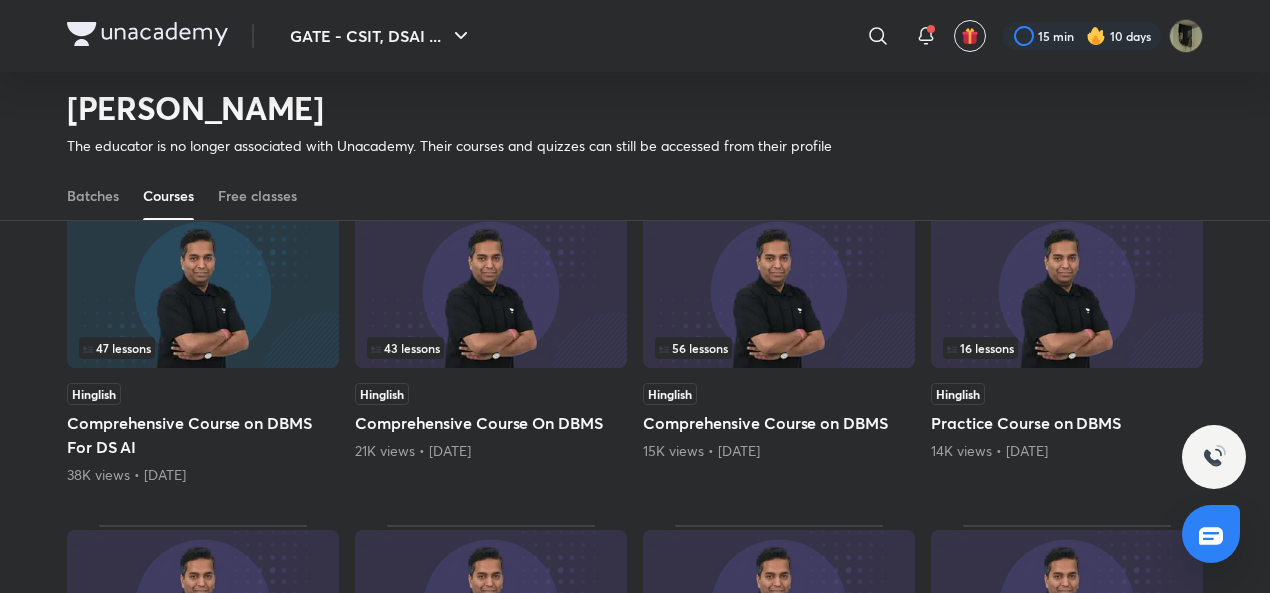 click at bounding box center [491, 290] 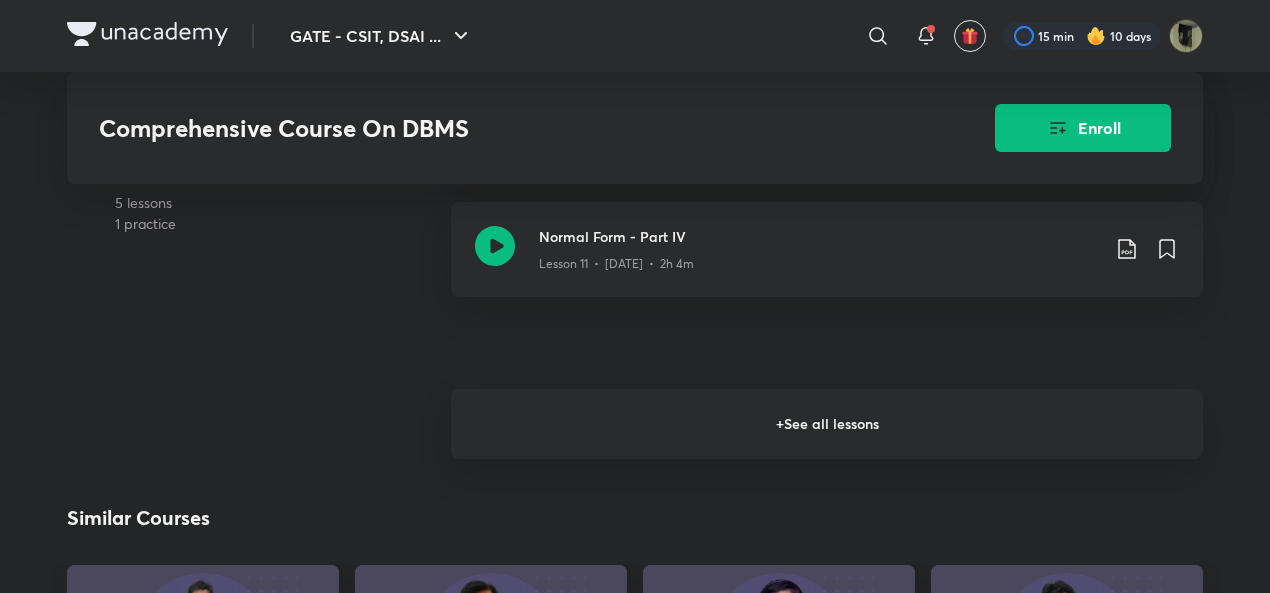 scroll, scrollTop: 1844, scrollLeft: 0, axis: vertical 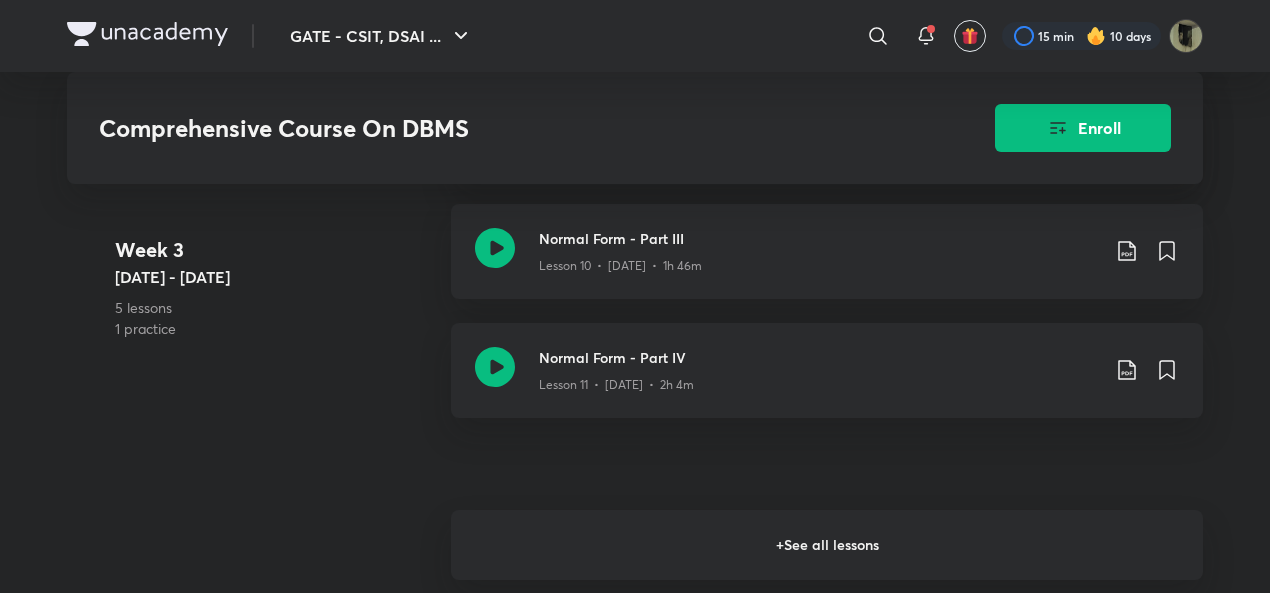 click on "+  See all lessons" at bounding box center [827, 545] 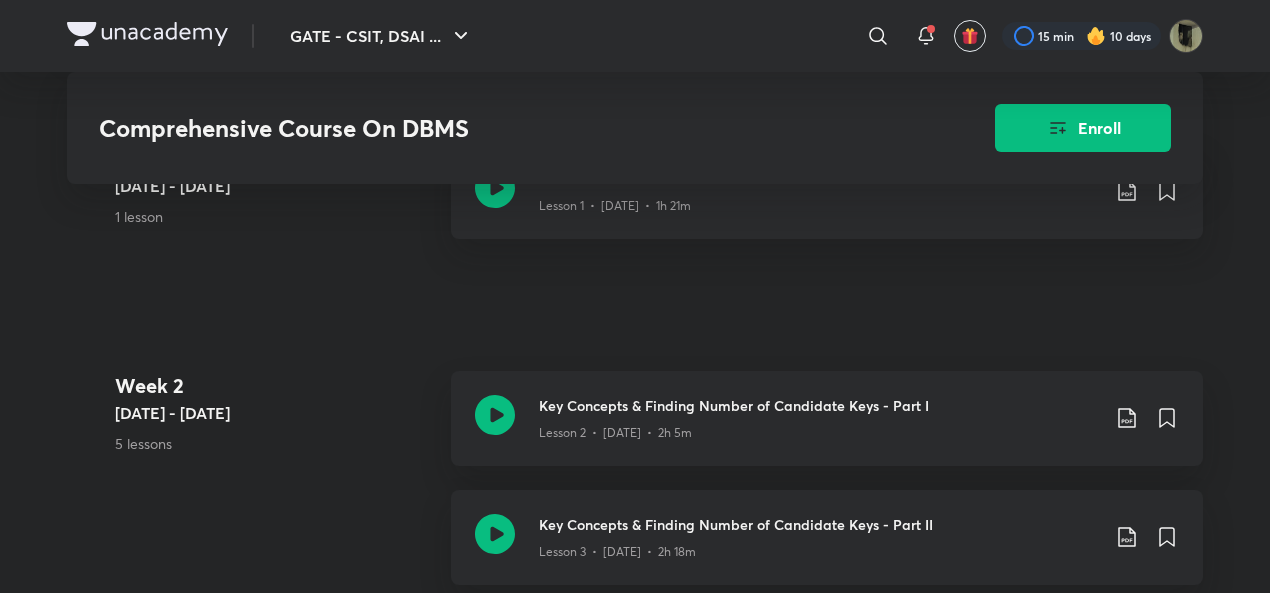 scroll, scrollTop: 0, scrollLeft: 0, axis: both 